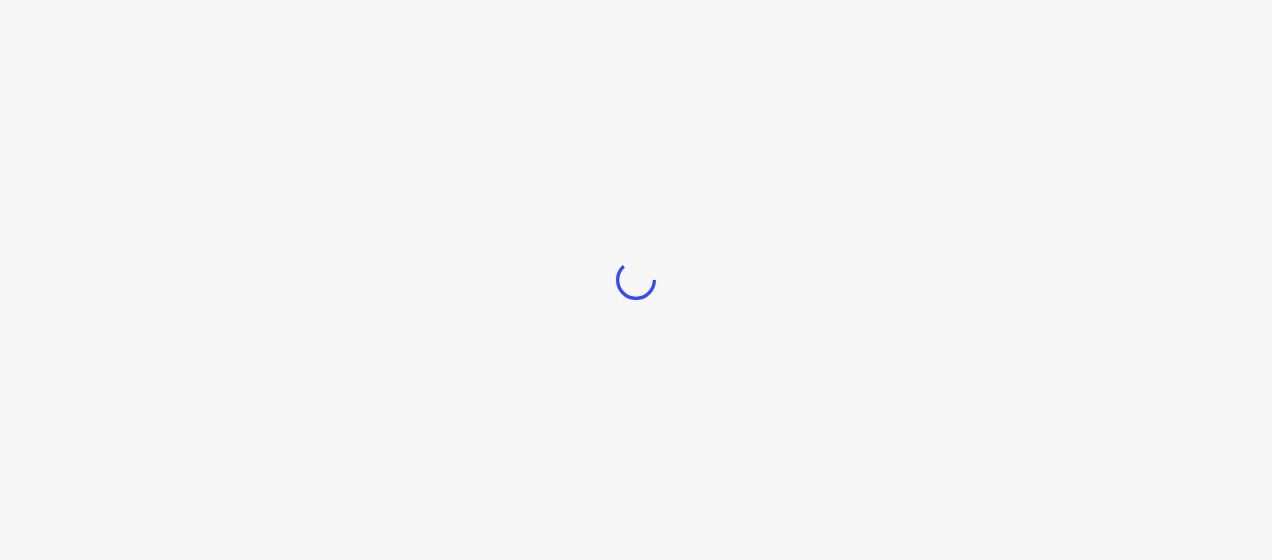 scroll, scrollTop: 0, scrollLeft: 0, axis: both 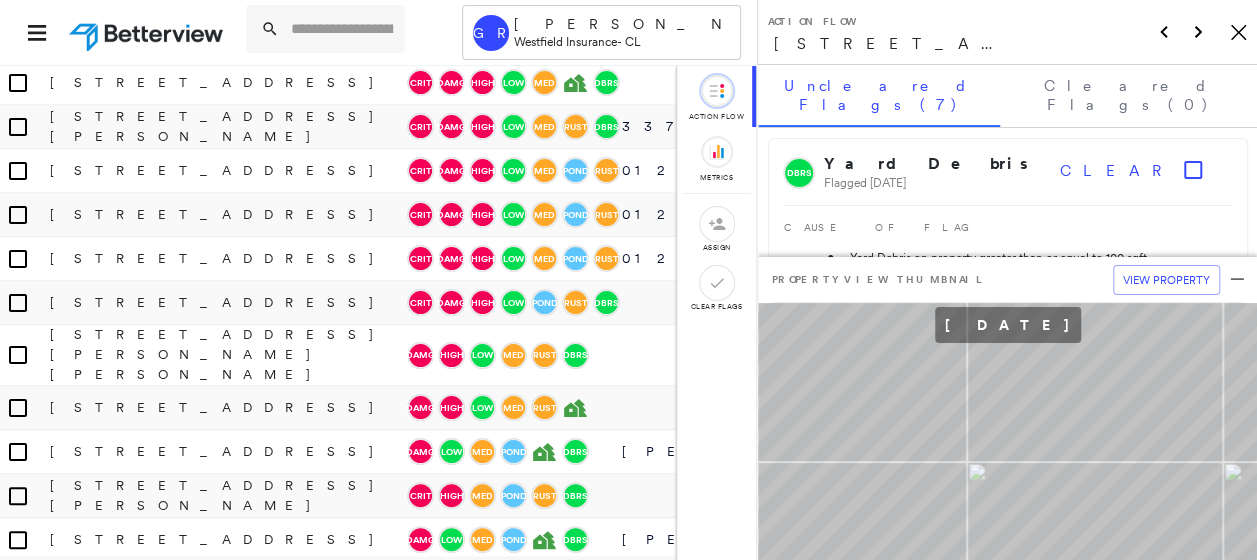 click on "Icon_Closemodal" 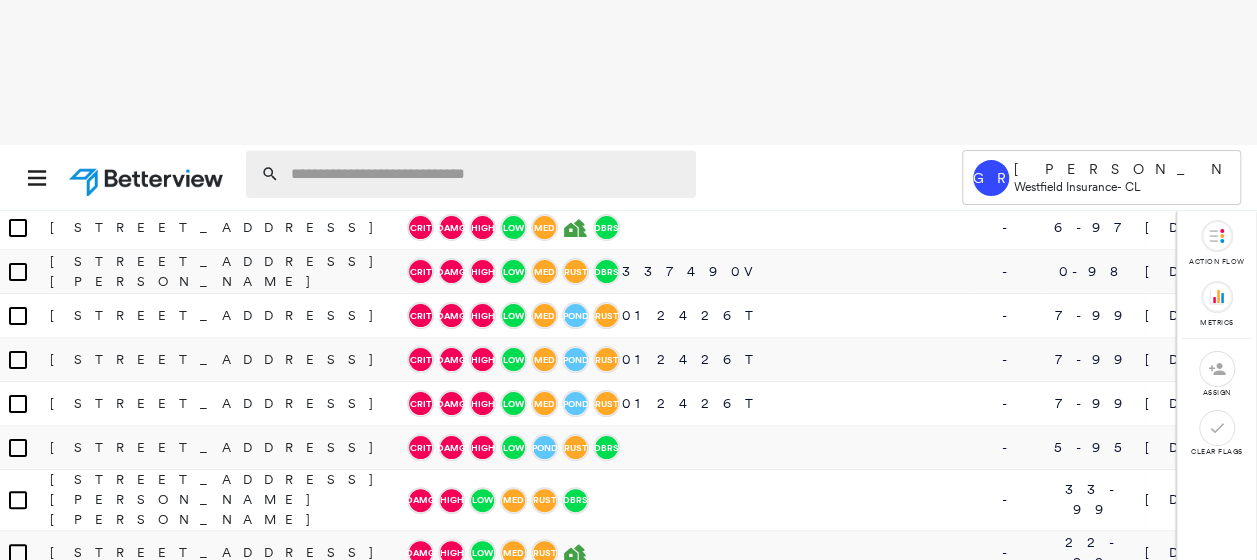 click at bounding box center (487, 174) 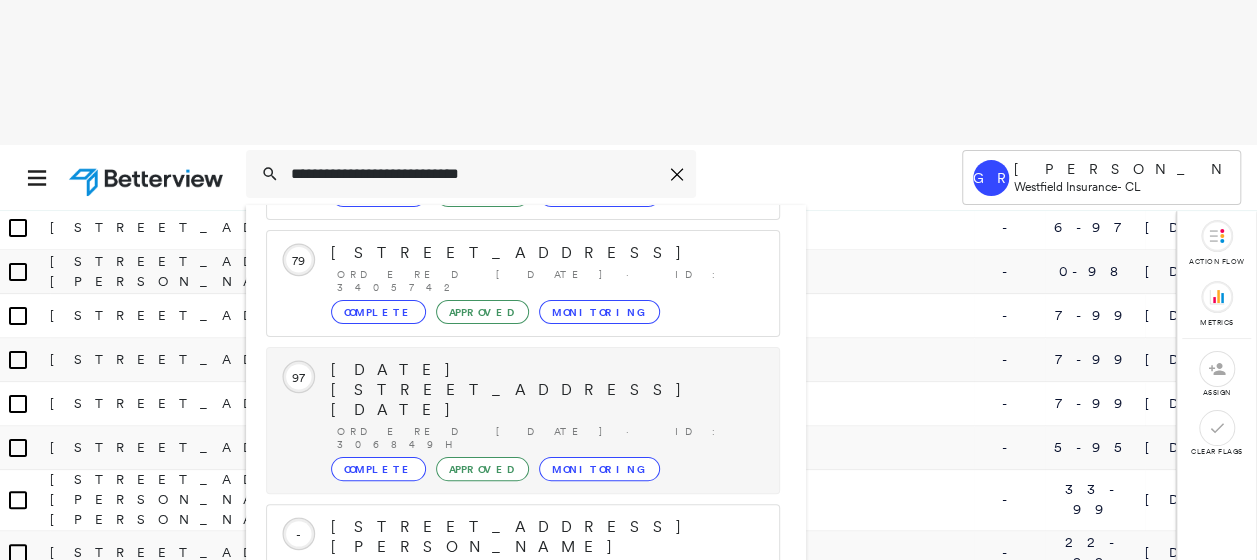 scroll, scrollTop: 206, scrollLeft: 0, axis: vertical 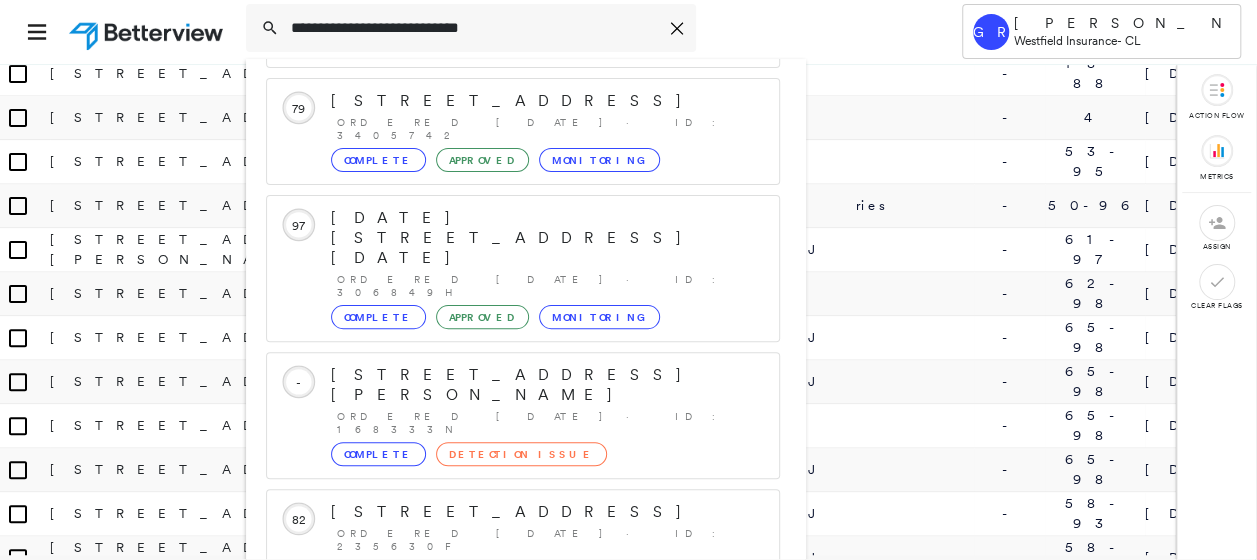 type on "**********" 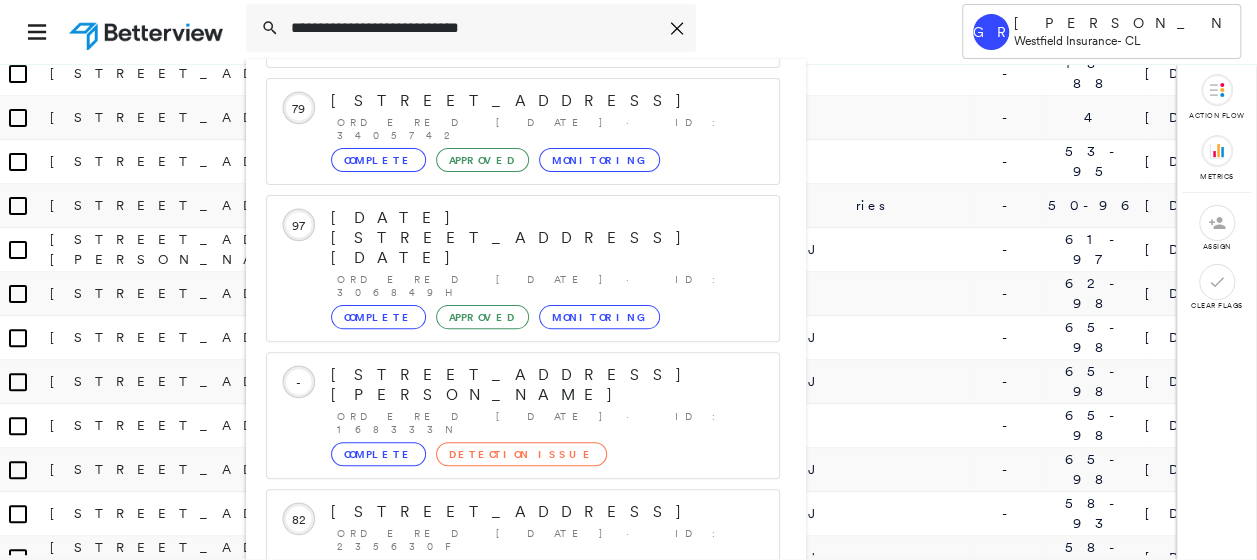 click on "Show  5  more existing properties" at bounding box center [524, 639] 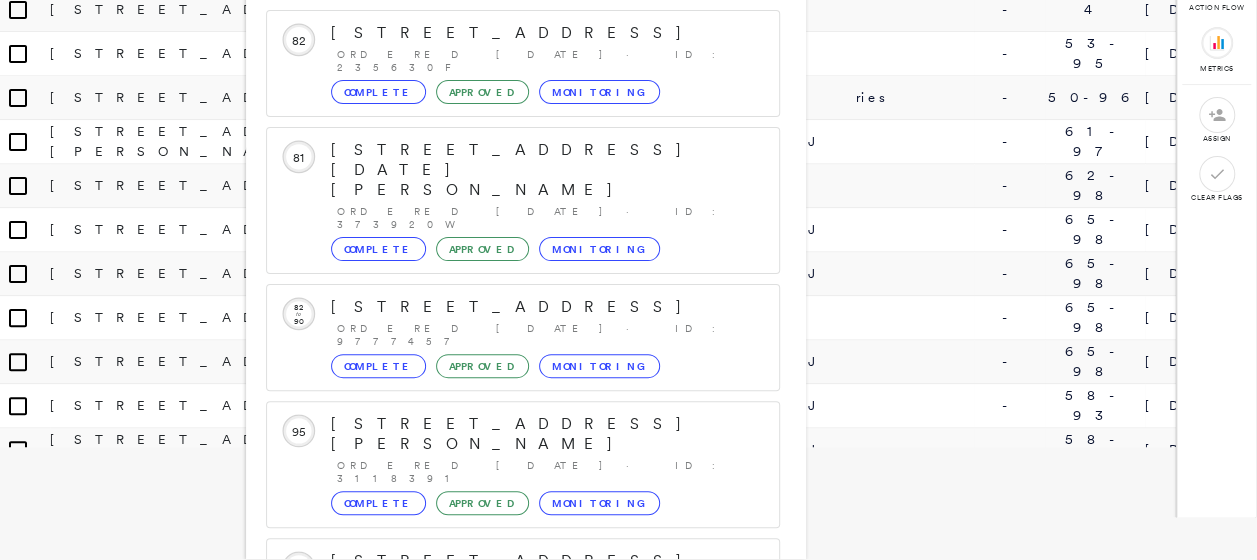 scroll, scrollTop: 719, scrollLeft: 0, axis: vertical 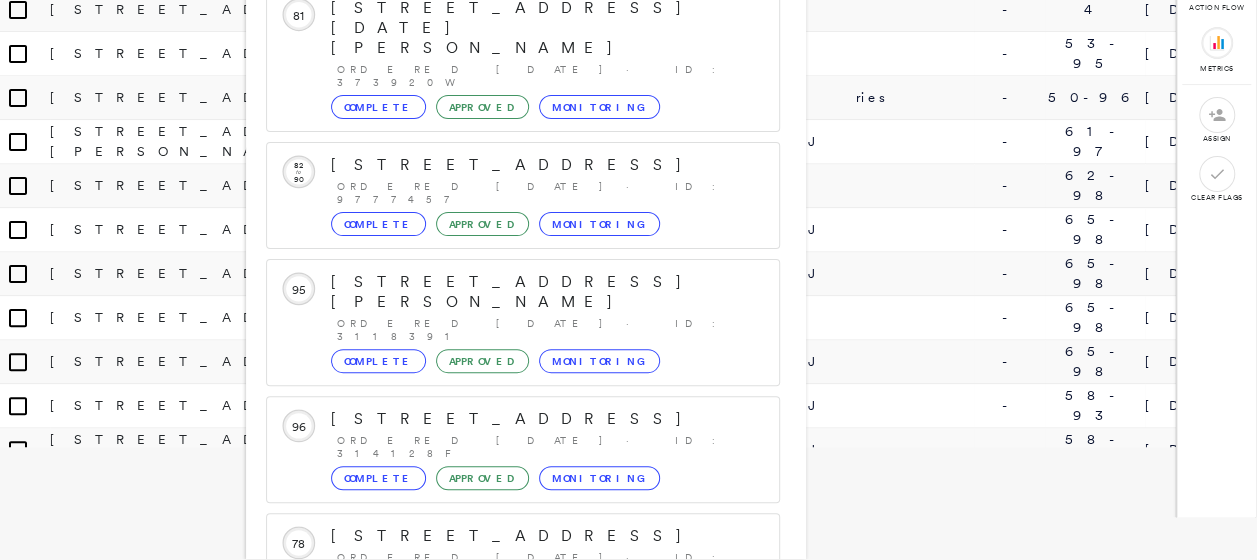click 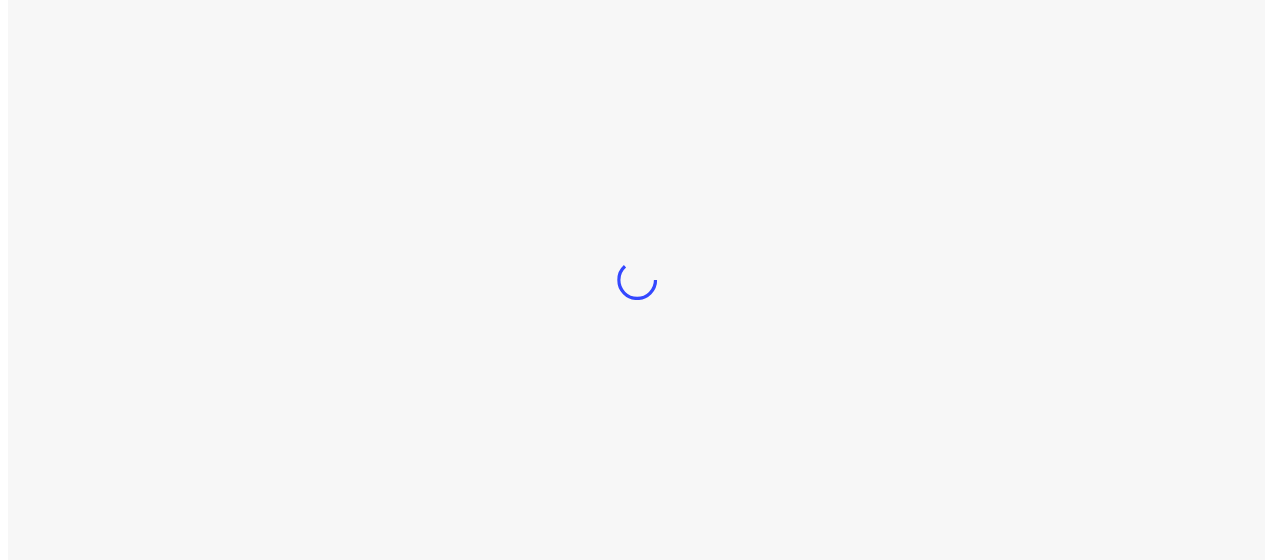 scroll, scrollTop: 0, scrollLeft: 0, axis: both 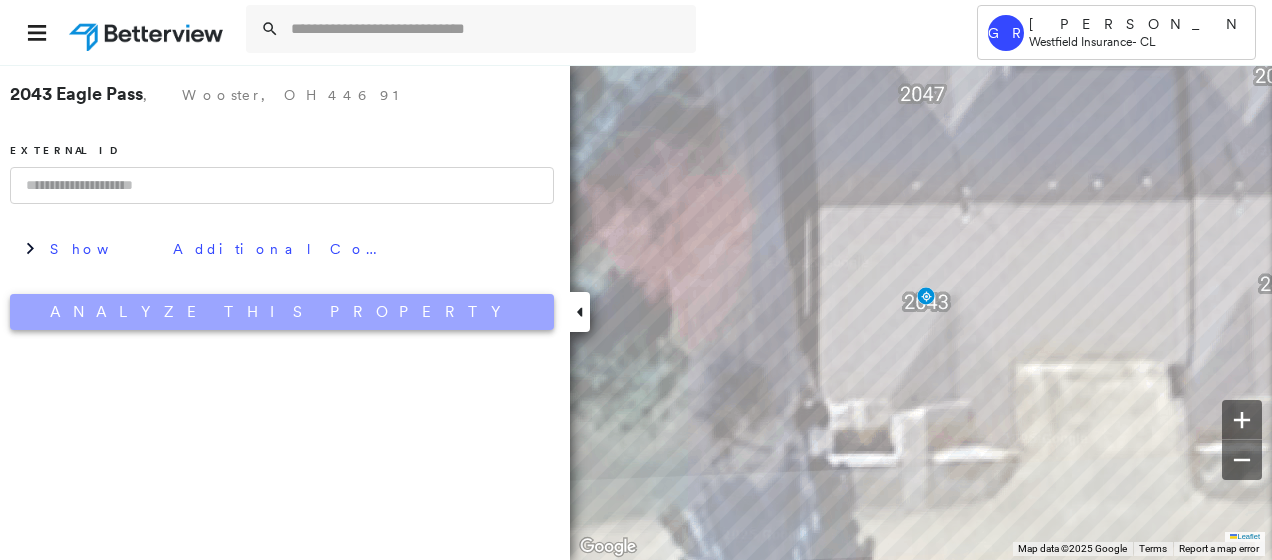 click on "Analyze This Property" at bounding box center [282, 312] 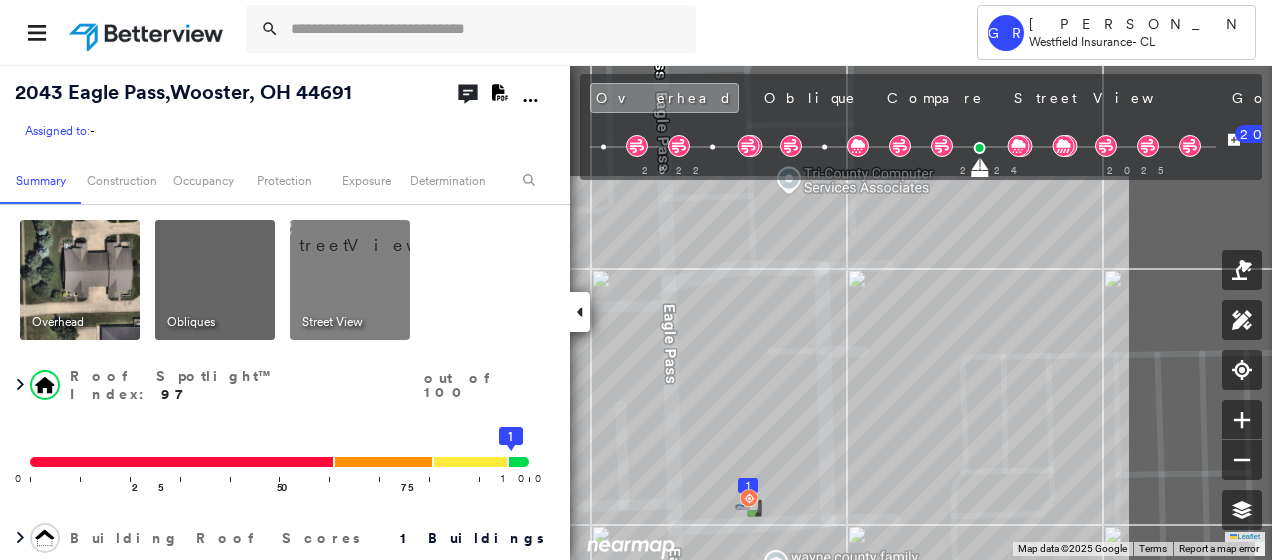 click on "Tower GR [PERSON_NAME] Westfield Insurance  -   CL [STREET_ADDRESS] Assigned to:  - Assigned to:  - Assigned to:  - Open Comments Download PDF Report Summary Construction Occupancy Protection Exposure Determination Overhead Obliques Street View Roof Spotlight™ Index :  97 out of 100 0 100 25 50 75 1 Building Roof Scores 1 Buildings Policy Information Flags :  1 (0 cleared, 1 uncleared) Construction Roof Spotlights :  Tile or Shingle Staining, Vent Property Features :  Patio Furniture, Road (Drivable Surface), Concrete Area, Maintained Lawn, Natural Pervious Surface and 1 more Roof Size & Shape :  1 building  - [PERSON_NAME] | Asphalt Shingle BuildZoom - Building Permit Data and Analysis Occupancy Place Detail Protection Exposure Fire Path FEMA Risk Index Hail Claim Predictor: Less Risky 4   out of  5 Wind Claim Predictor: Less Risky 4   out of  5 Additional Perils Tree Fall Risk:  Present   Determination Flags :  1 (0 cleared, 1 uncleared) Uncleared Flags (1) Cleared Flags  (0) Low Clear Save" at bounding box center [636, 280] 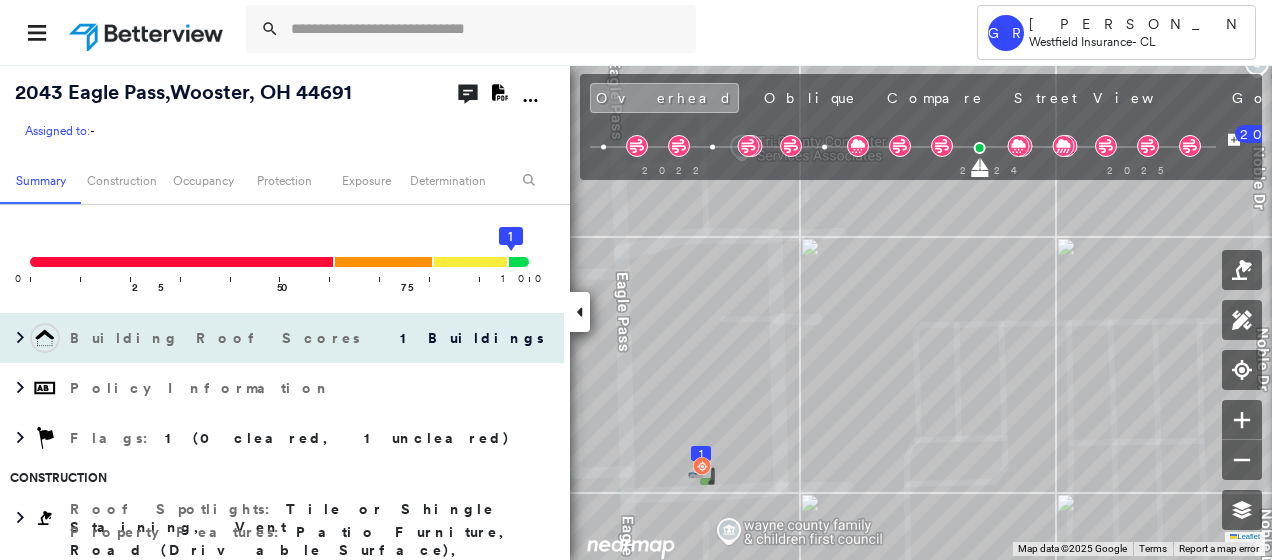 scroll, scrollTop: 100, scrollLeft: 0, axis: vertical 